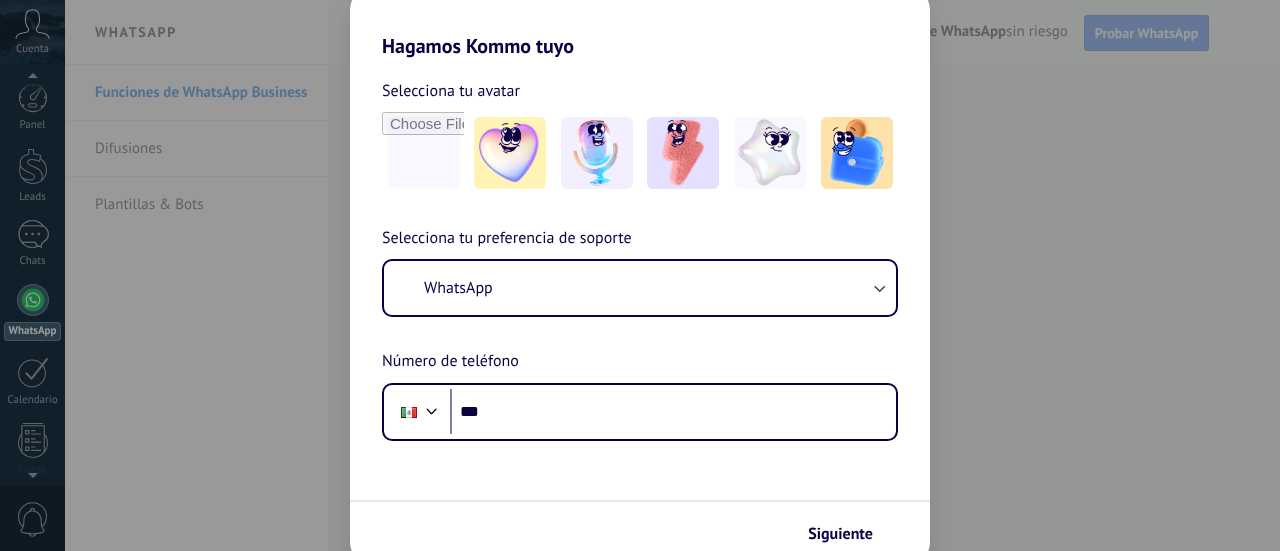 scroll, scrollTop: 0, scrollLeft: 0, axis: both 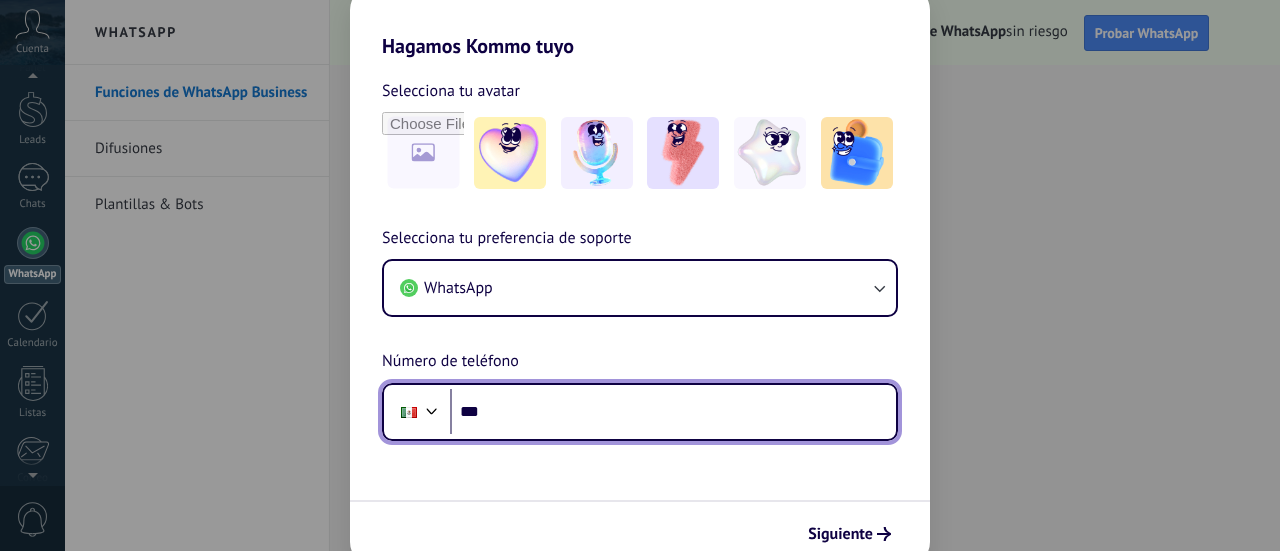 click on "***" at bounding box center [673, 412] 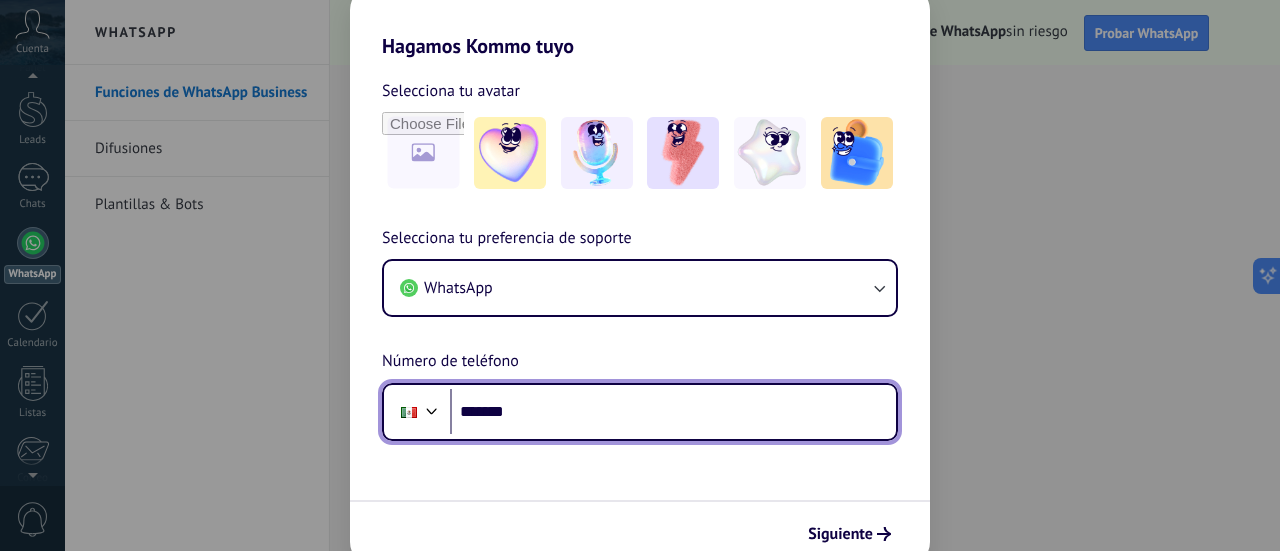 scroll, scrollTop: 0, scrollLeft: 0, axis: both 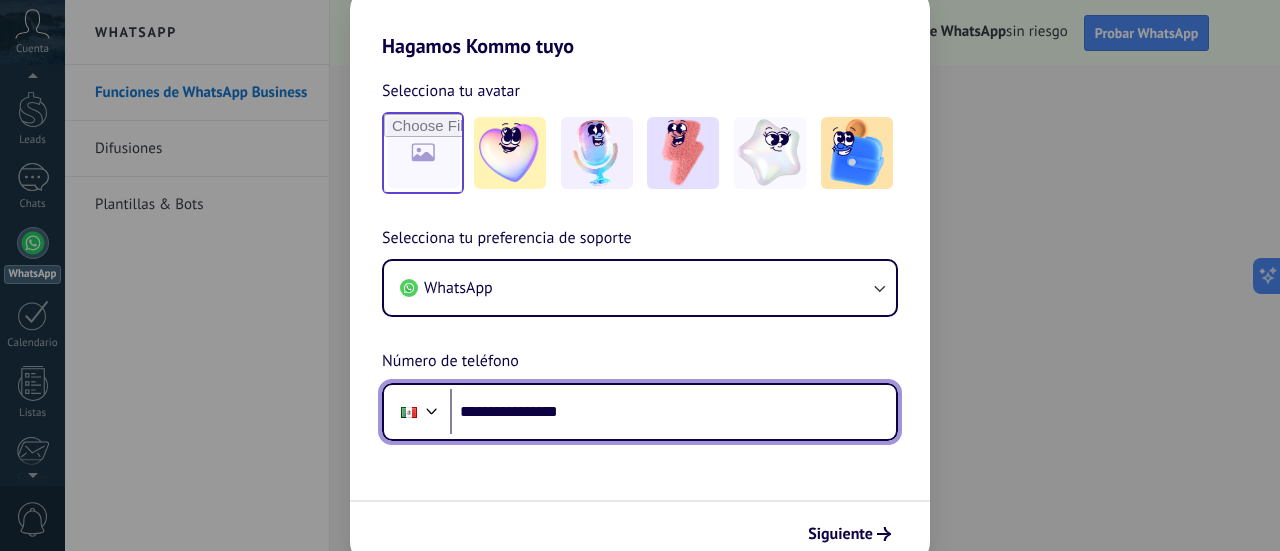 type on "**********" 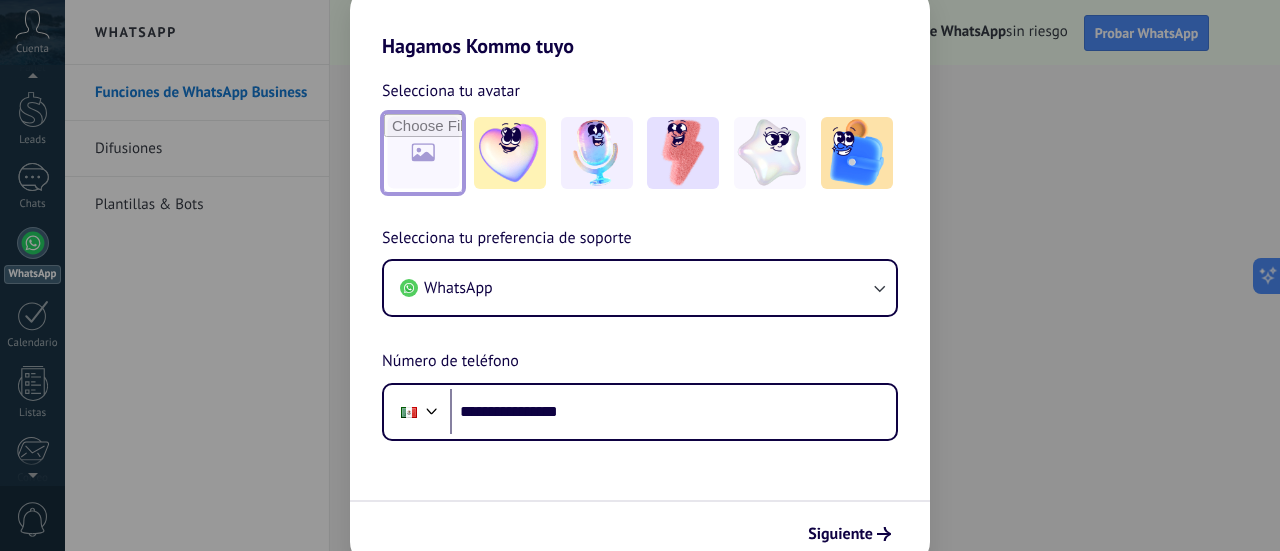 click at bounding box center [423, 153] 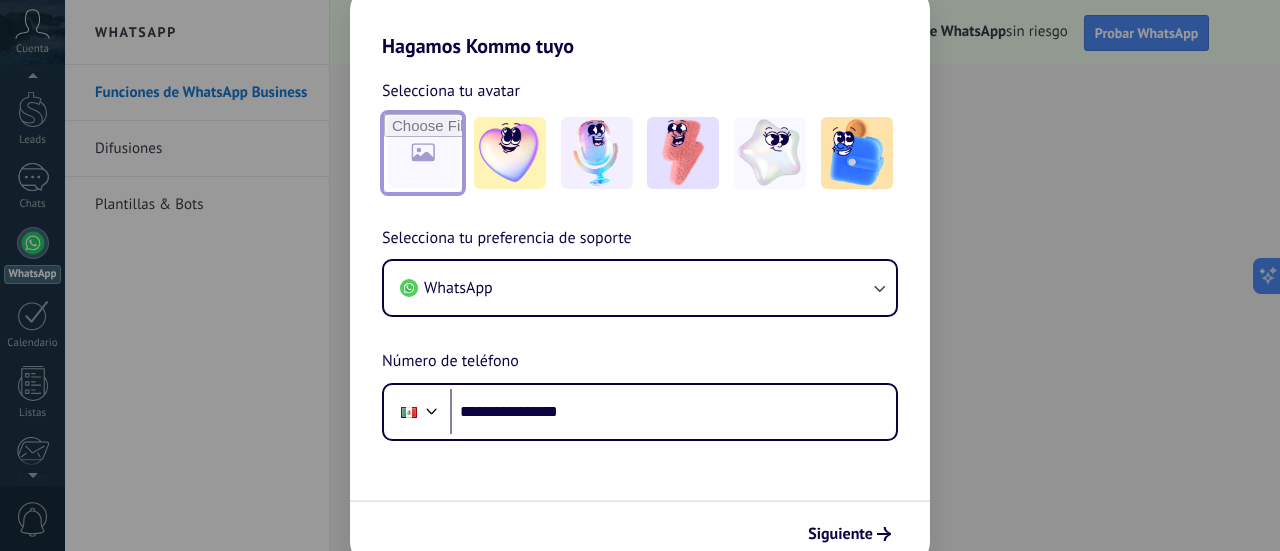 type on "**********" 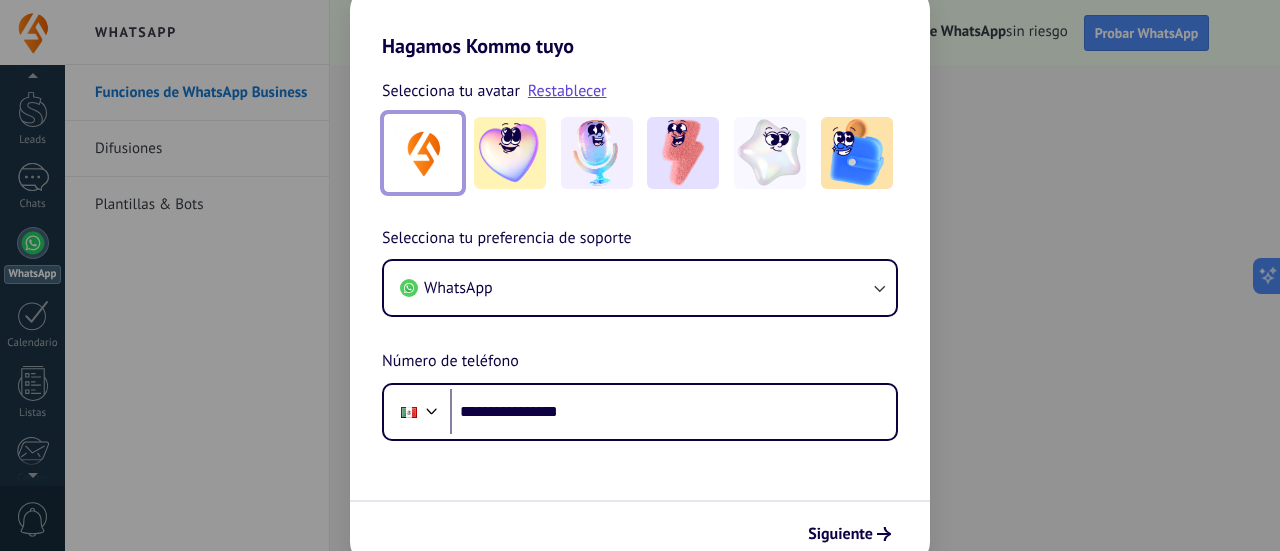 click at bounding box center (423, 153) 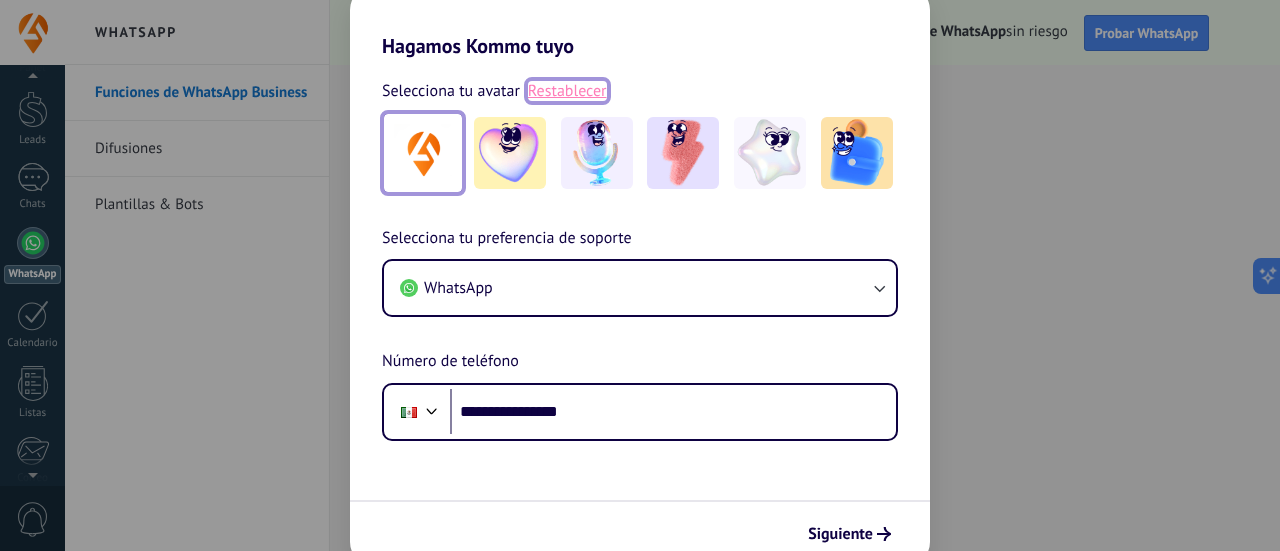 click on "Restablecer" at bounding box center [567, 91] 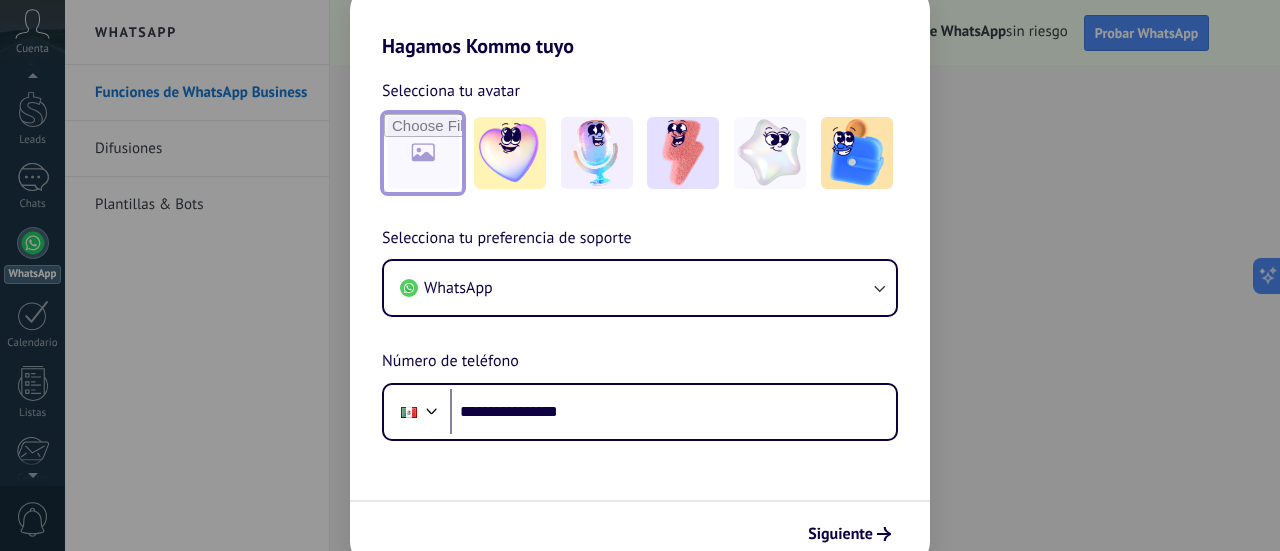 click at bounding box center (423, 153) 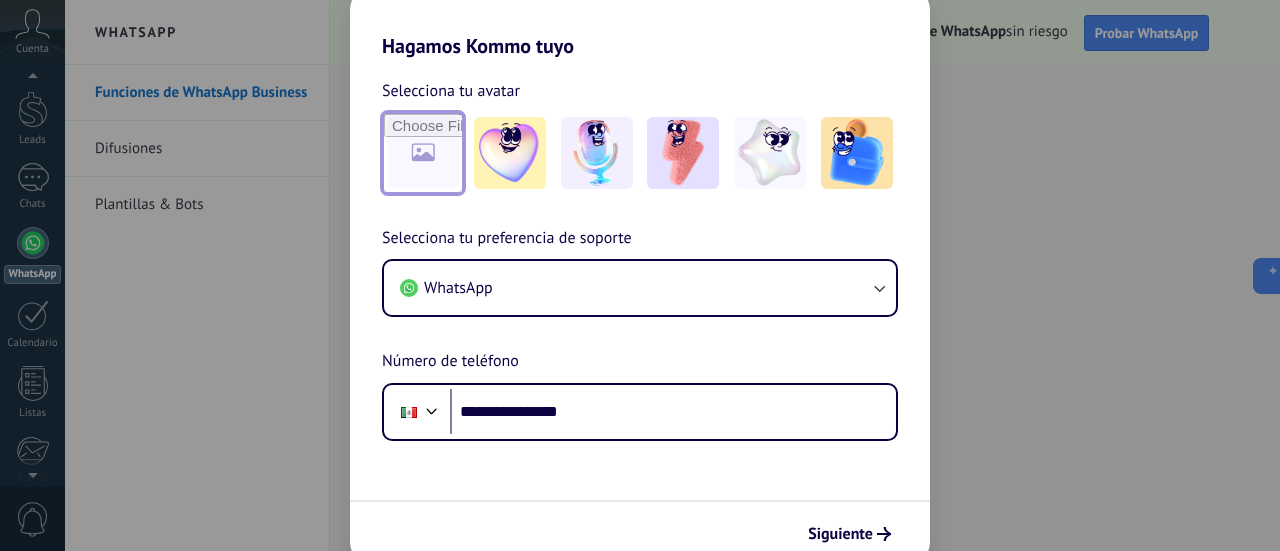type on "**********" 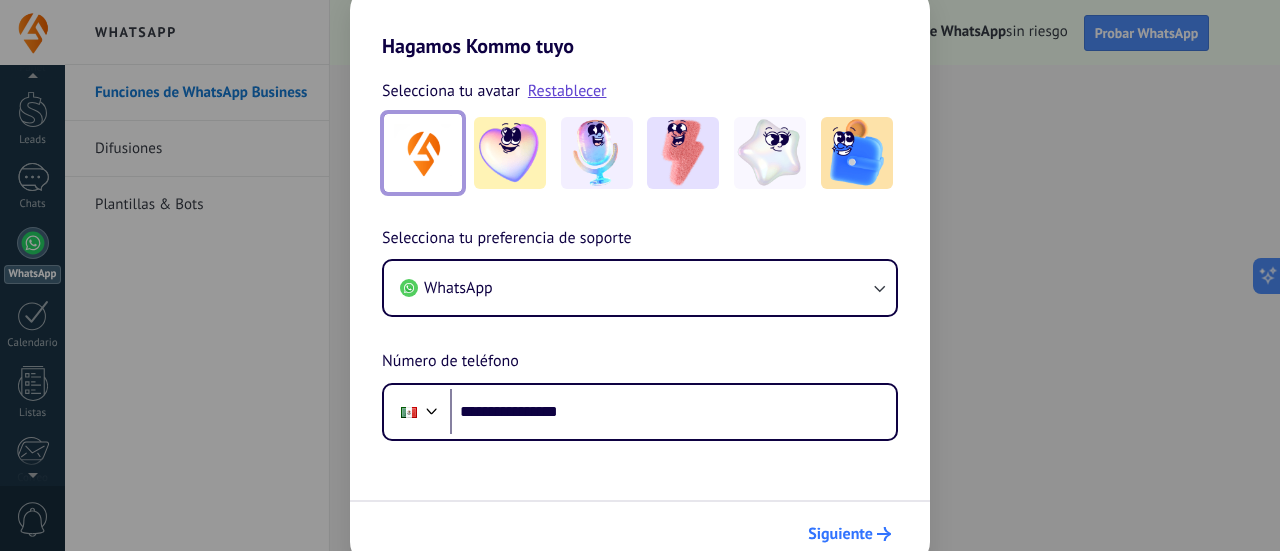 click on "Siguiente" at bounding box center (840, 534) 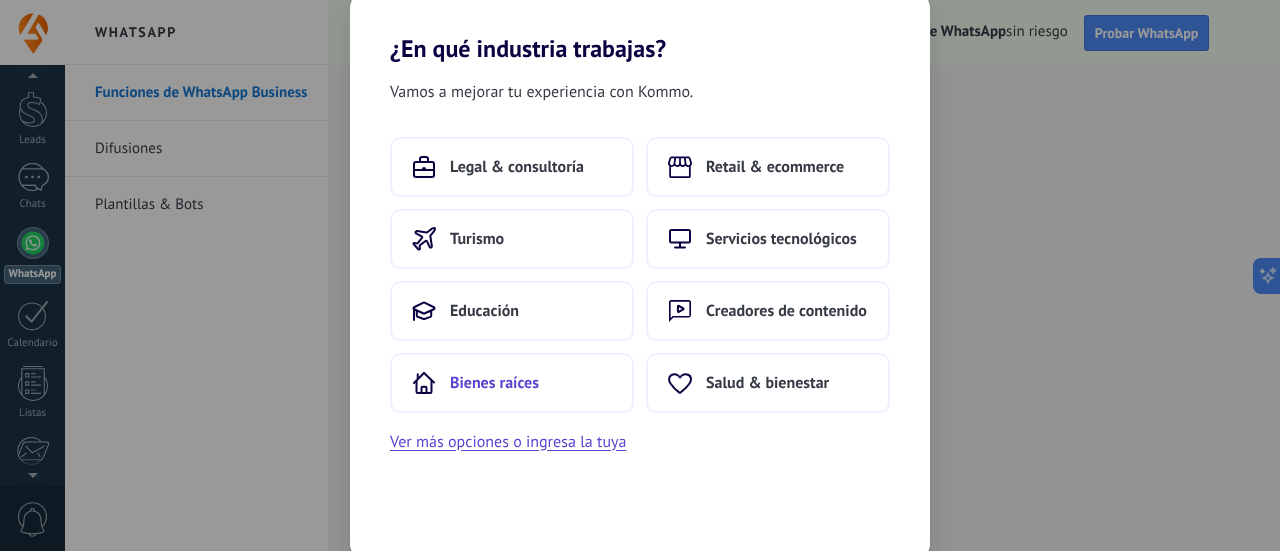 click on "Bienes raíces" at bounding box center (512, 383) 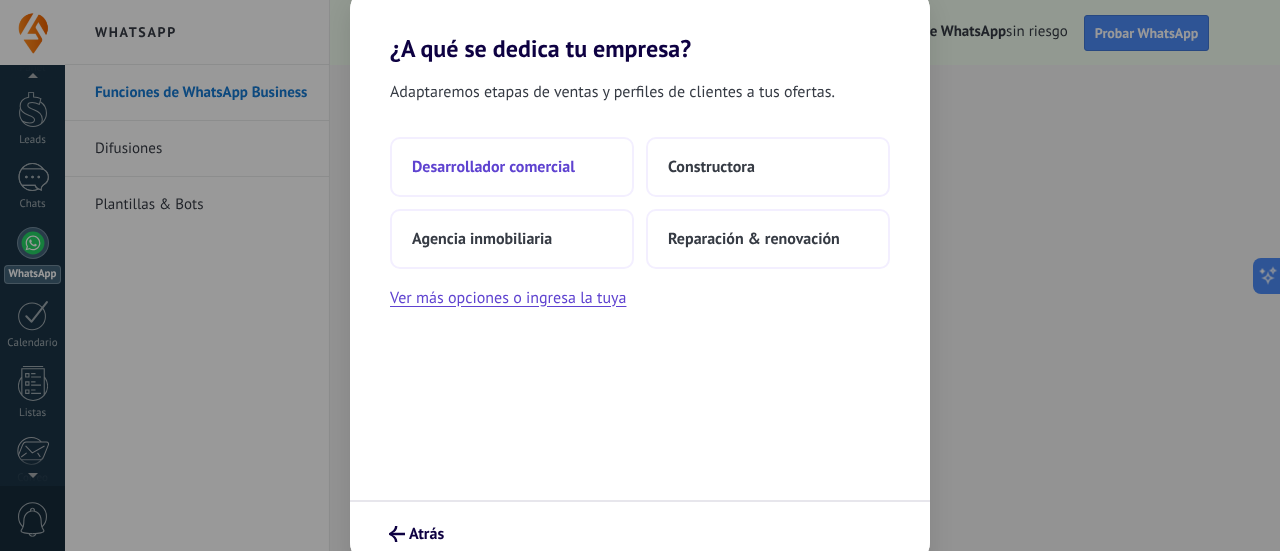 click on "Desarrollador comercial" at bounding box center (493, 167) 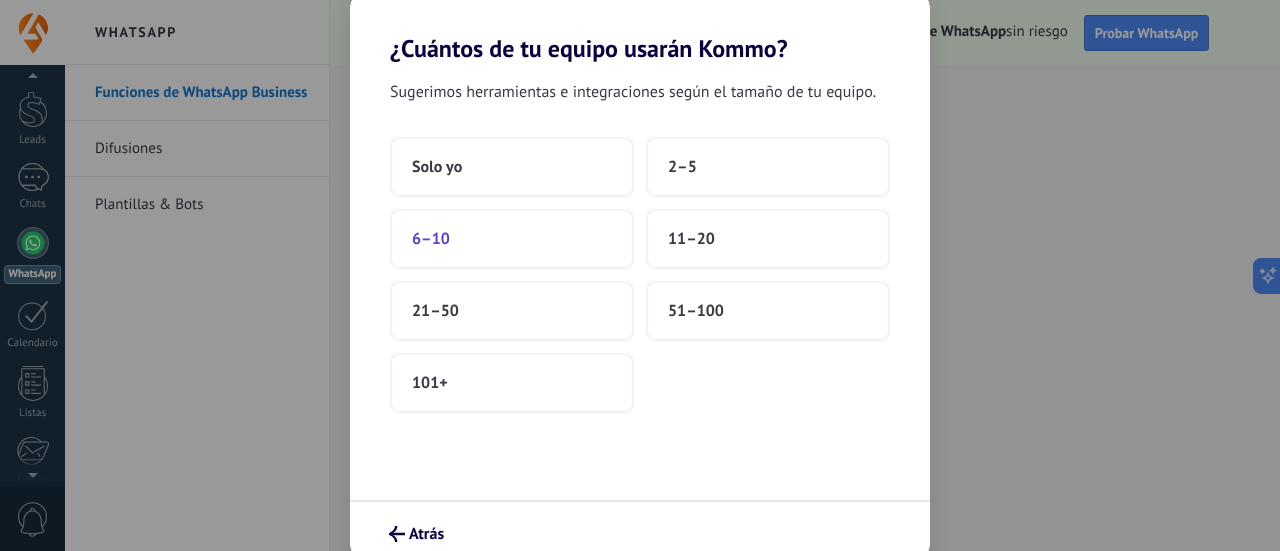 click on "6–10" at bounding box center (512, 239) 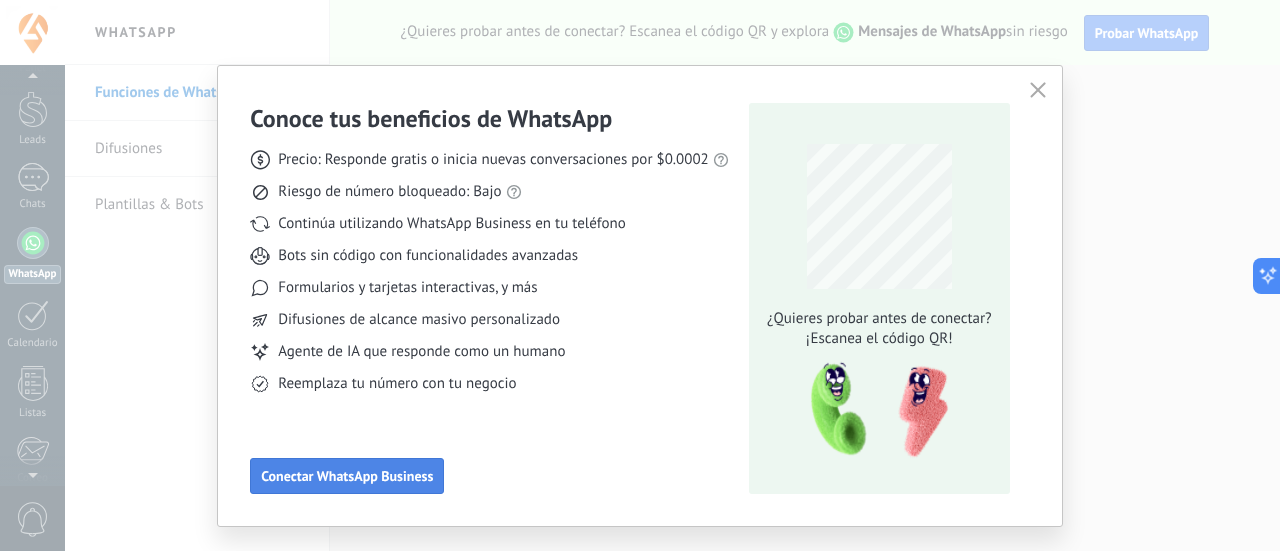 click on "Conectar WhatsApp Business" at bounding box center (347, 476) 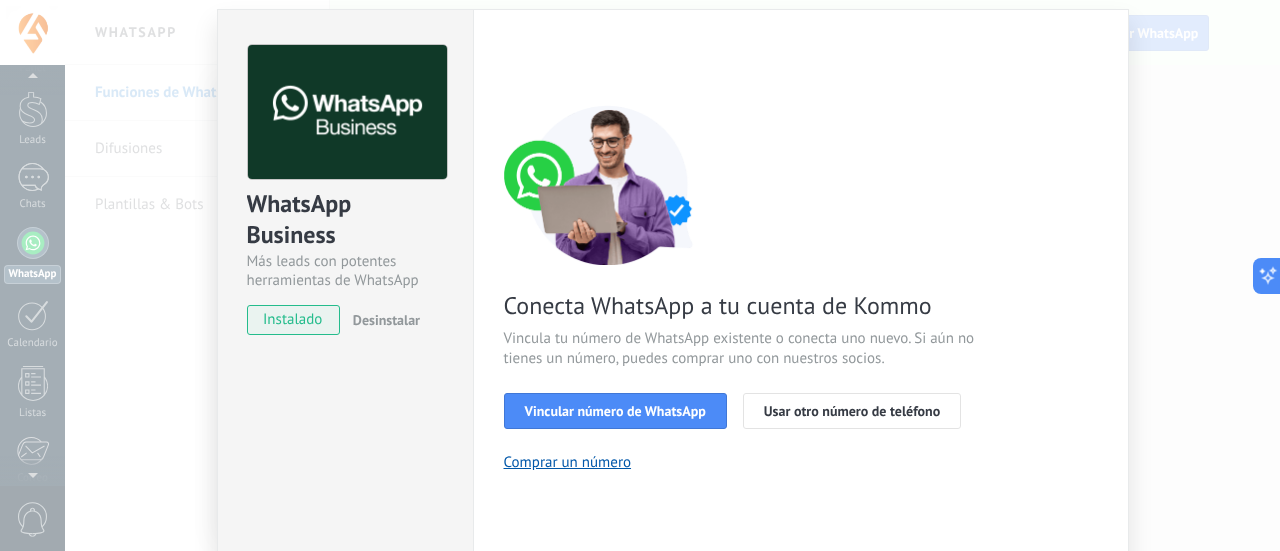 scroll, scrollTop: 66, scrollLeft: 0, axis: vertical 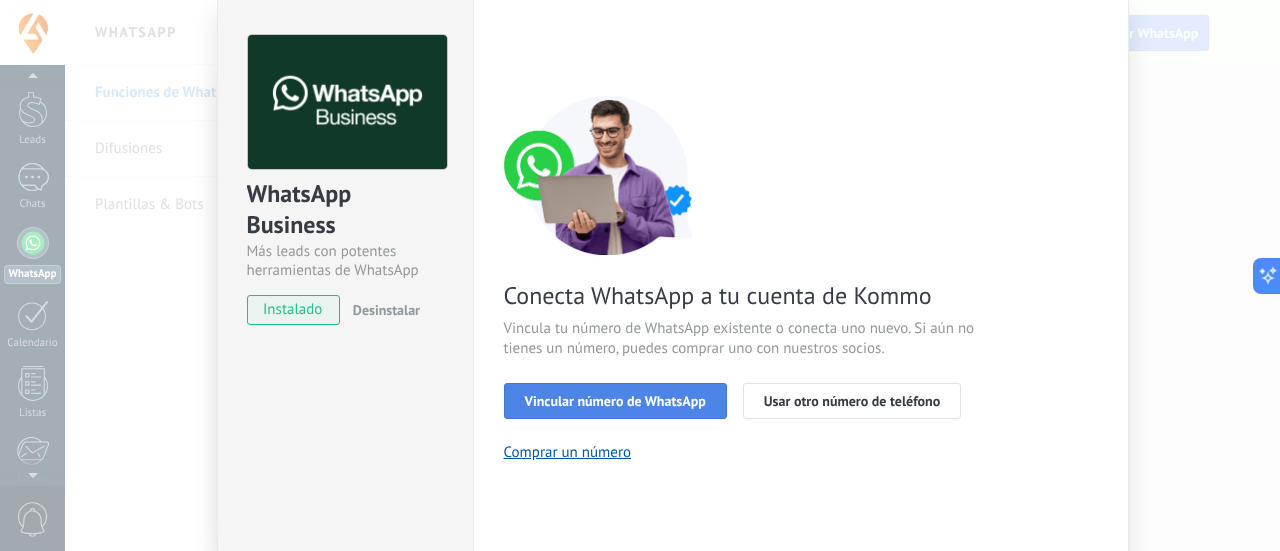 click on "Vincular número de WhatsApp" at bounding box center [615, 401] 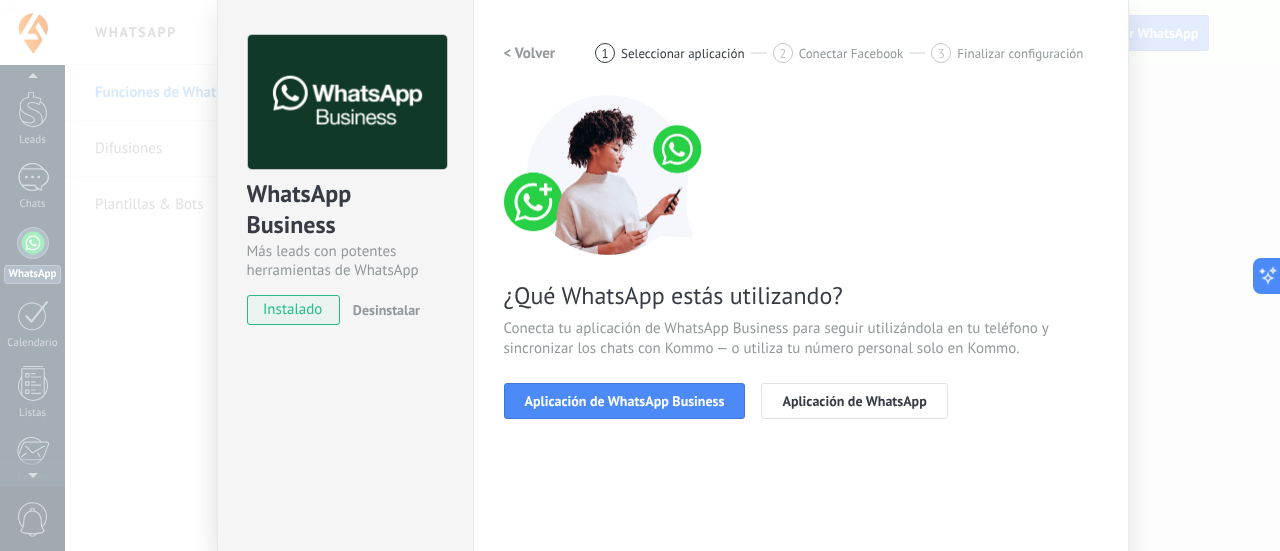 click on "Aplicación de WhatsApp Business" at bounding box center [625, 401] 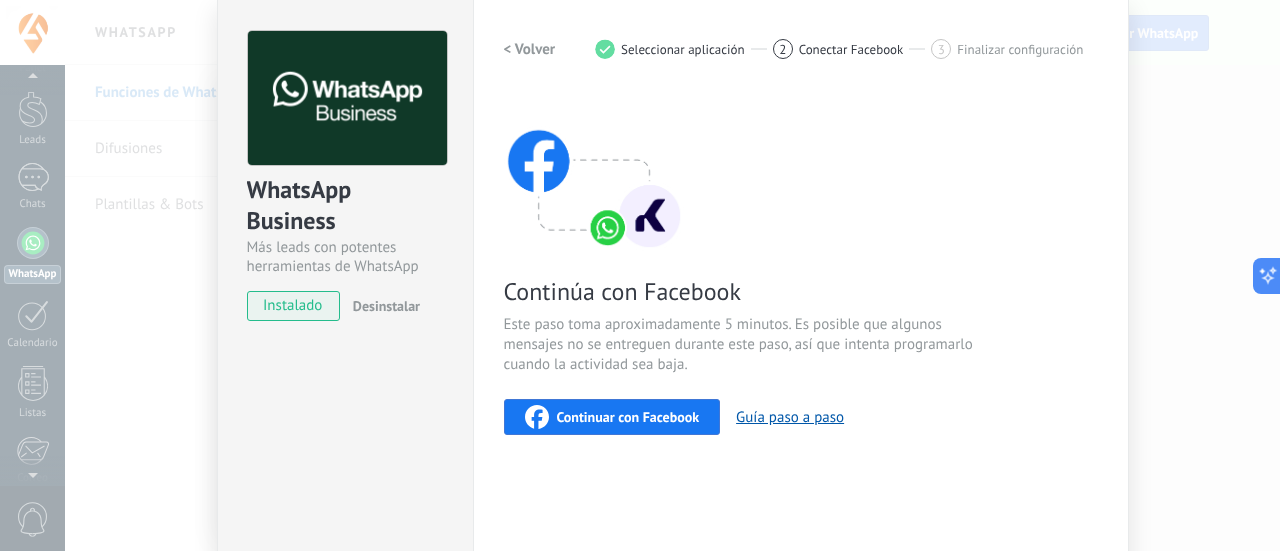 scroll, scrollTop: 68, scrollLeft: 0, axis: vertical 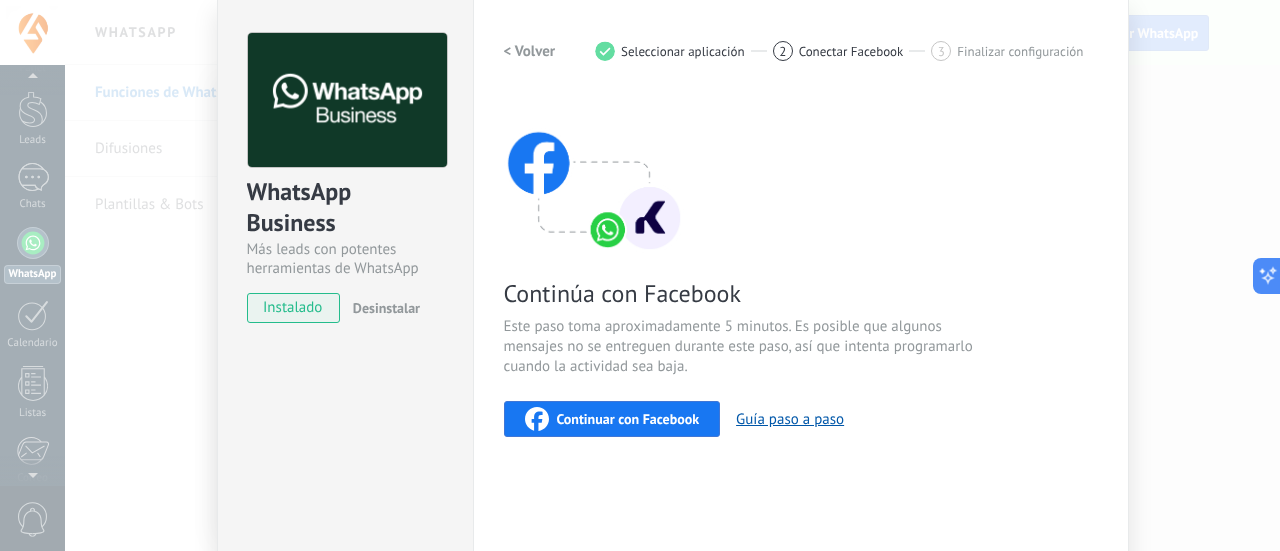 click on "Este paso toma aproximadamente 5 minutos. Es posible que algunos mensajes no se entreguen durante este paso, así que intenta programarlo cuando la actividad sea baja." at bounding box center (742, 347) 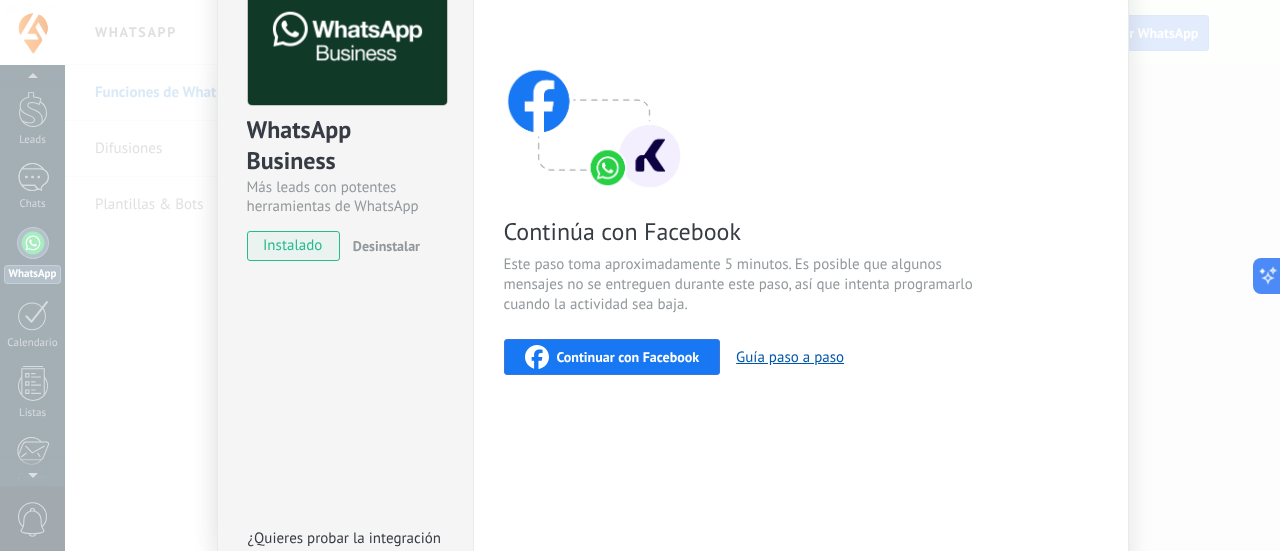 scroll, scrollTop: 0, scrollLeft: 0, axis: both 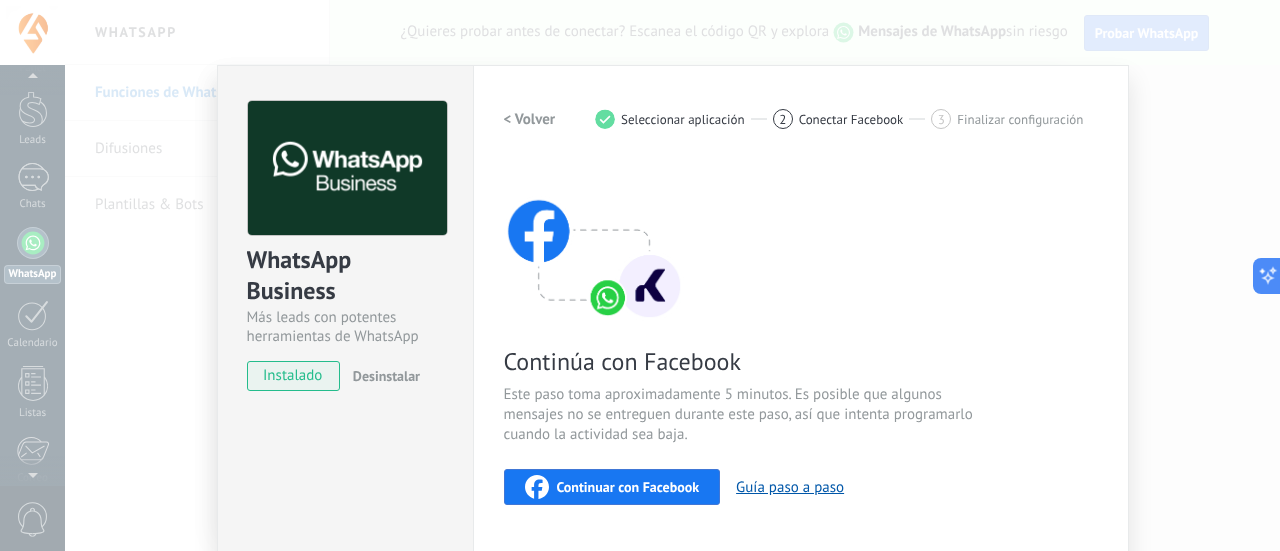 click on "< Volver" at bounding box center [530, 119] 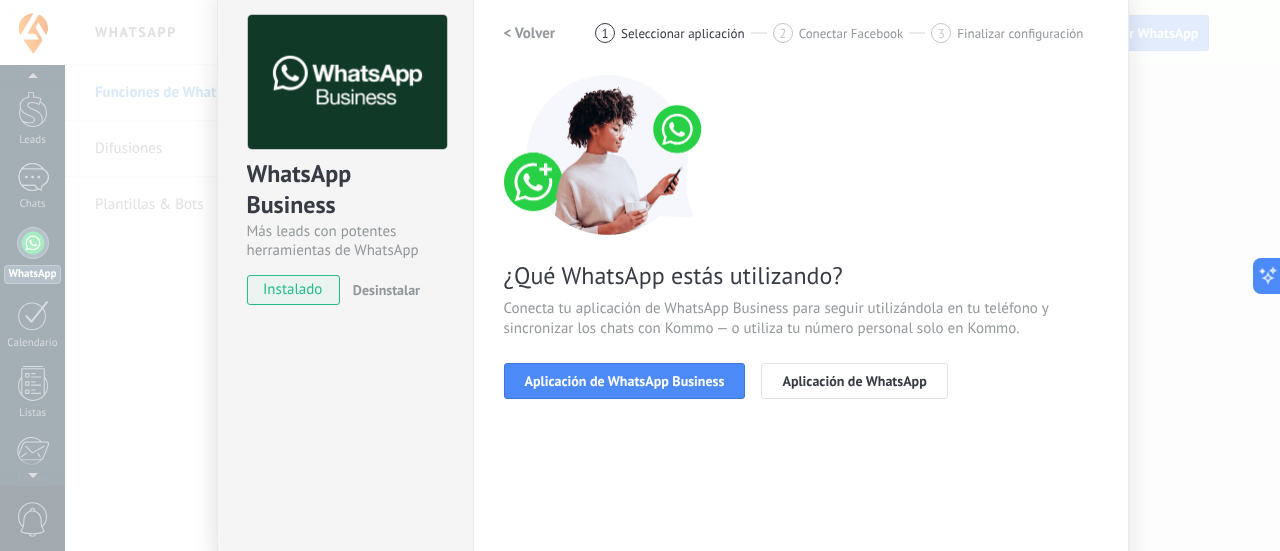 scroll, scrollTop: 0, scrollLeft: 0, axis: both 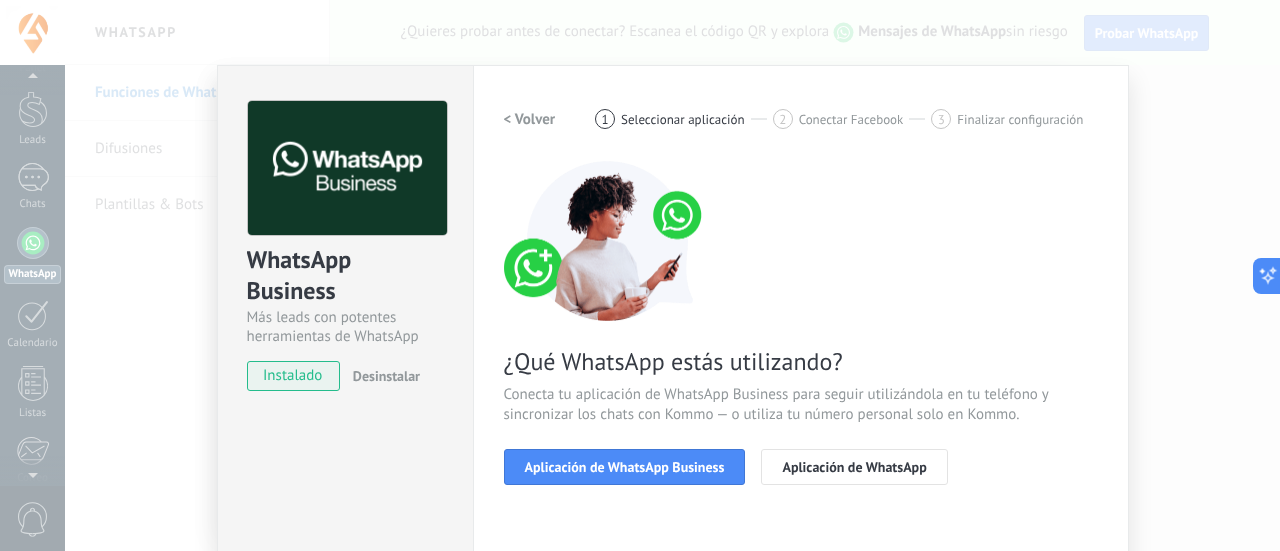 click on "WhatsApp Business Más leads con potentes herramientas de WhatsApp instalado Desinstalar ¿Quieres probar la integración primero?   Escanea el código QR   para ver cómo funciona. Configuraciones Autorizaciones This tab logs the users who have granted integration access to this account. If you want to to remove a user's ability to send requests to the account on behalf of this integration, you can revoke access. If access is revoked from all users, the integration will stop working. This app is installed, but no one has given it access yet. WhatsApp Cloud API más _:  Guardar < Volver 1 Seleccionar aplicación 2 Conectar Facebook  3 Finalizar configuración ¿Qué WhatsApp estás utilizando? Conecta tu aplicación de WhatsApp Business para seguir utilizándola en tu teléfono y sincronizar los chats con Kommo — o utiliza tu número personal solo en Kommo. Aplicación de WhatsApp Business Aplicación de WhatsApp ¿Necesitas ayuda?" at bounding box center [672, 275] 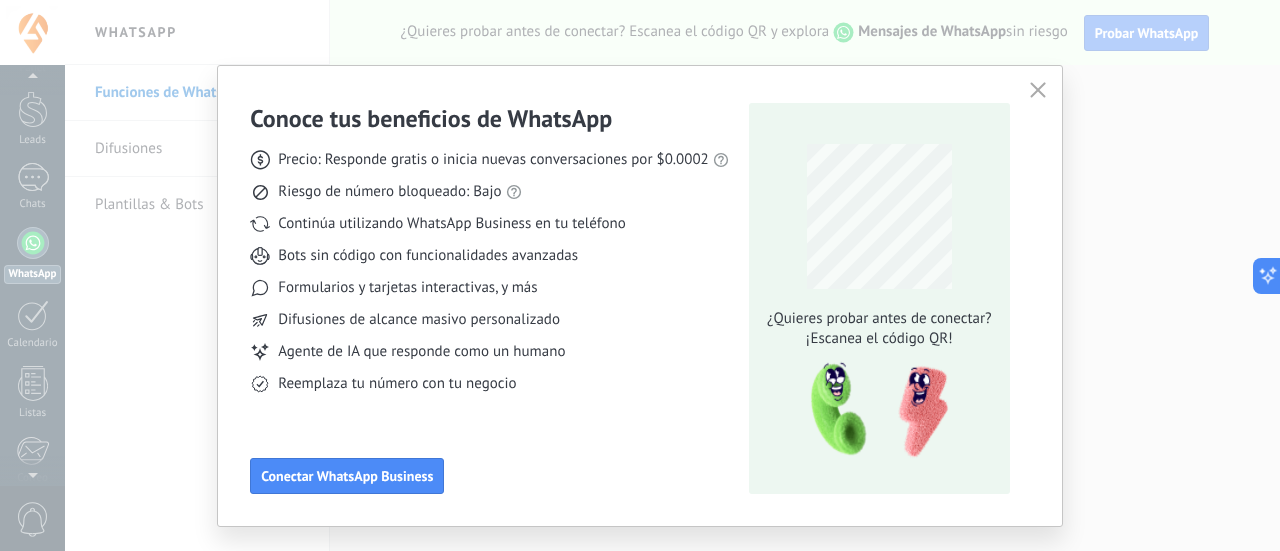 click on "Conoce tus beneficios de WhatsApp Precio: Responde gratis o inicia nuevas conversaciones por $0.0002 Riesgo de número bloqueado: Bajo Continúa utilizando WhatsApp Business en tu teléfono Bots sin código con funcionalidades avanzadas Formularios y tarjetas interactivas, y más Difusiones de alcance masivo personalizado Agente de IA que responde como un humano Reemplaza tu número con tu negocio Conectar WhatsApp Business ¿Quieres probar antes de conectar? ¡Escanea el código QR!" at bounding box center [640, 275] 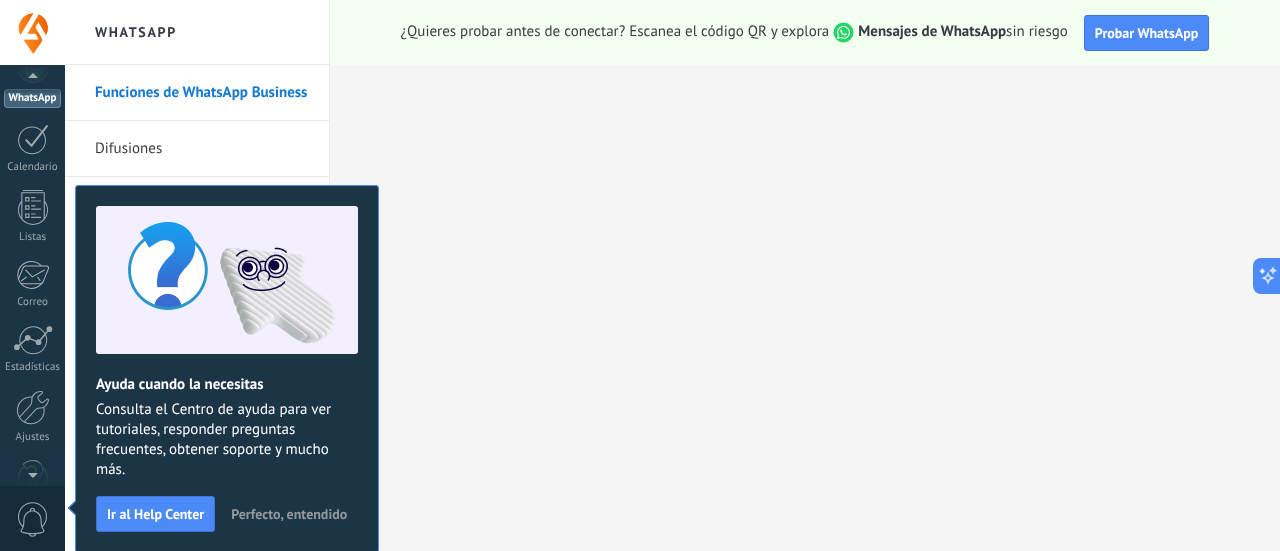 scroll, scrollTop: 57, scrollLeft: 0, axis: vertical 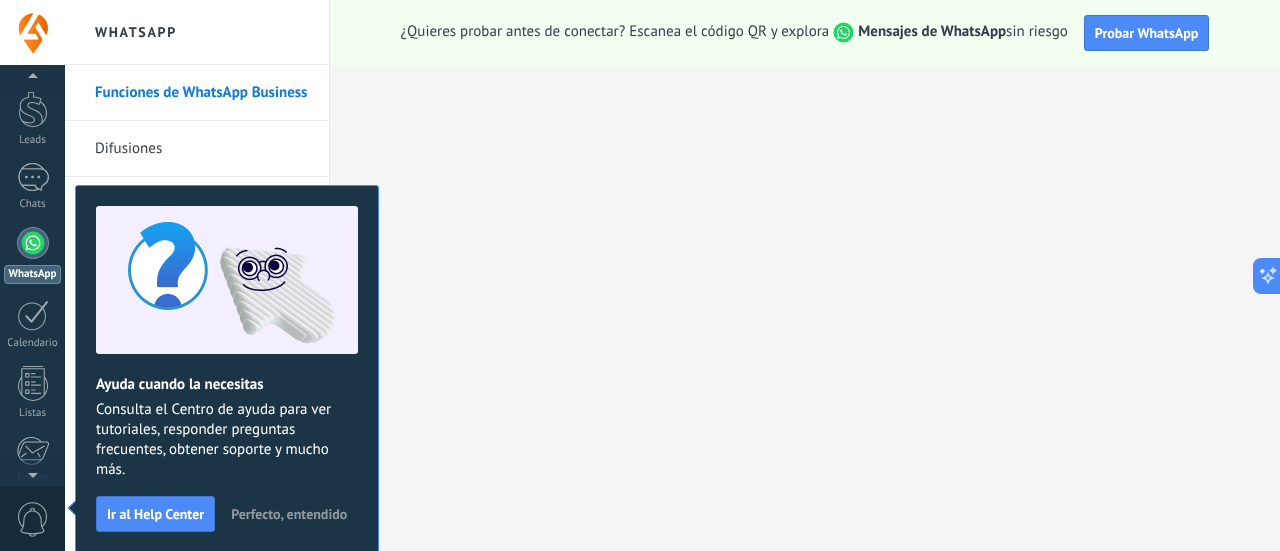 click on "Perfecto, entendido" at bounding box center [289, 514] 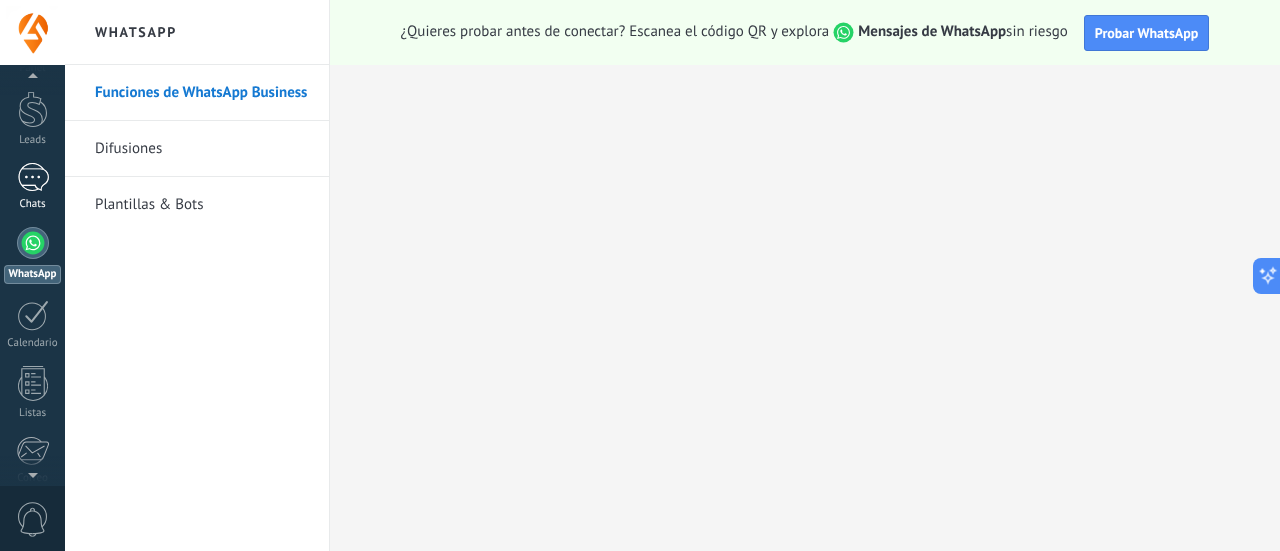 click at bounding box center [33, 177] 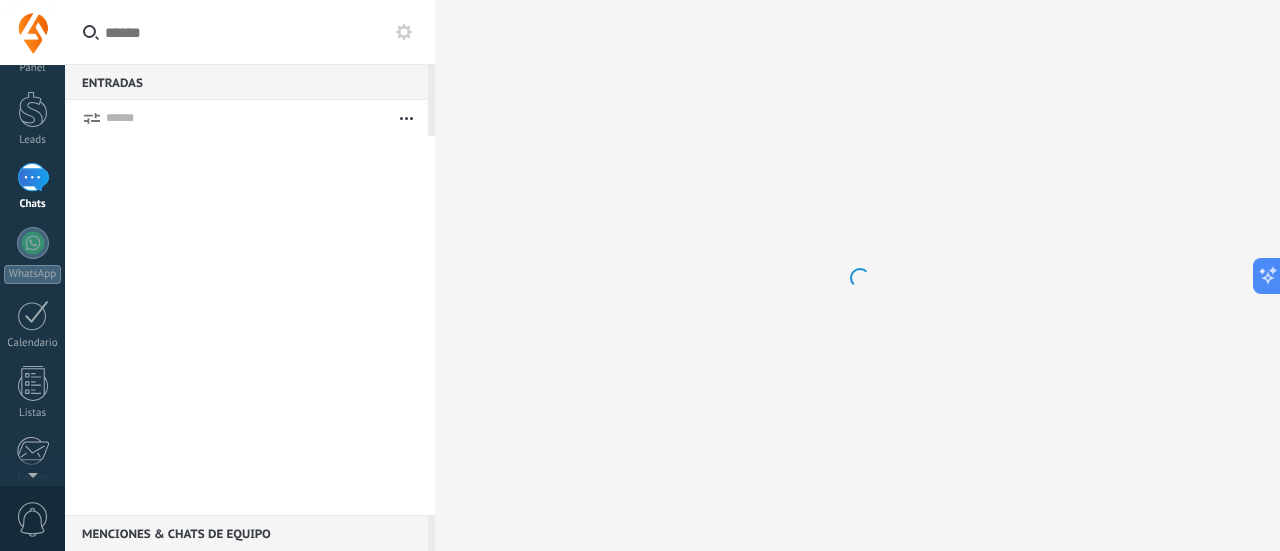 scroll, scrollTop: 0, scrollLeft: 0, axis: both 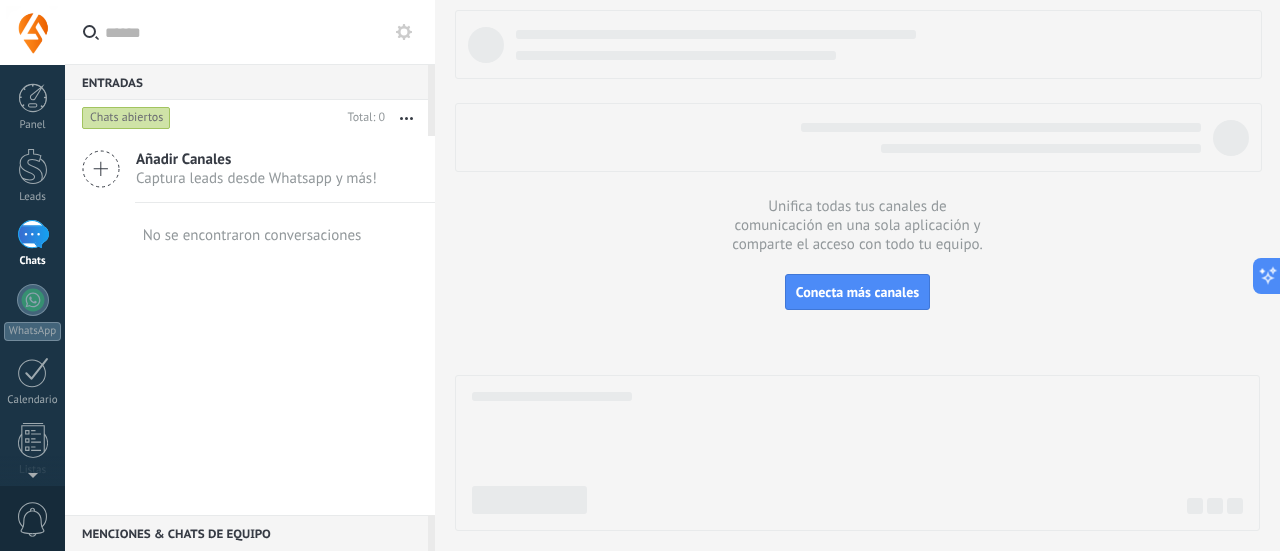 click on "Añadir Canales" at bounding box center [256, 159] 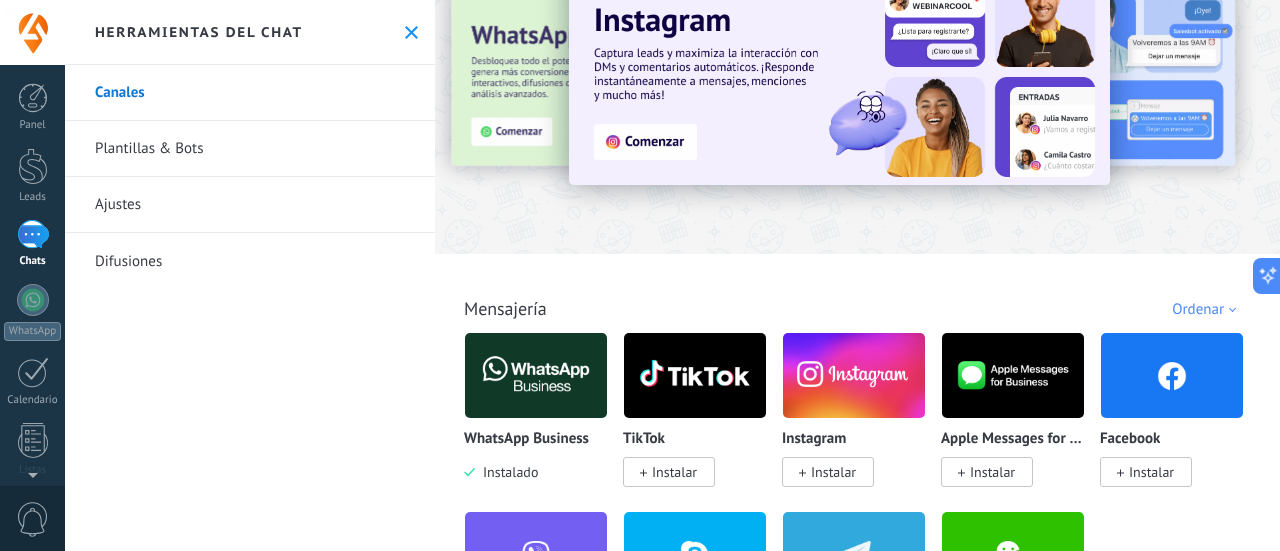 scroll, scrollTop: 0, scrollLeft: 0, axis: both 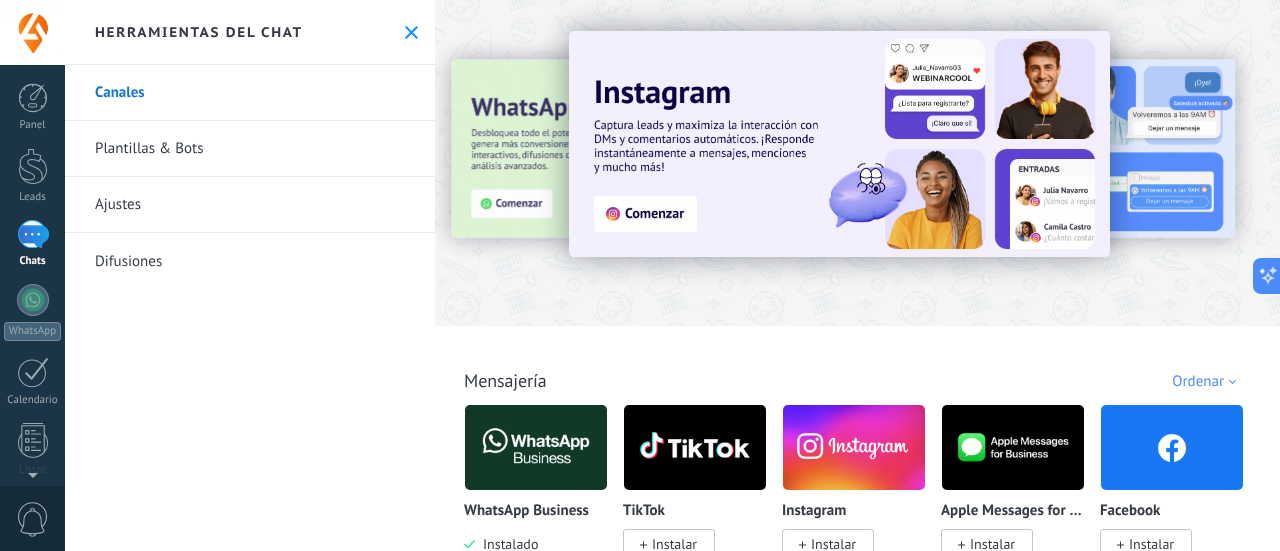 click on "Plantillas & Bots" at bounding box center (250, 149) 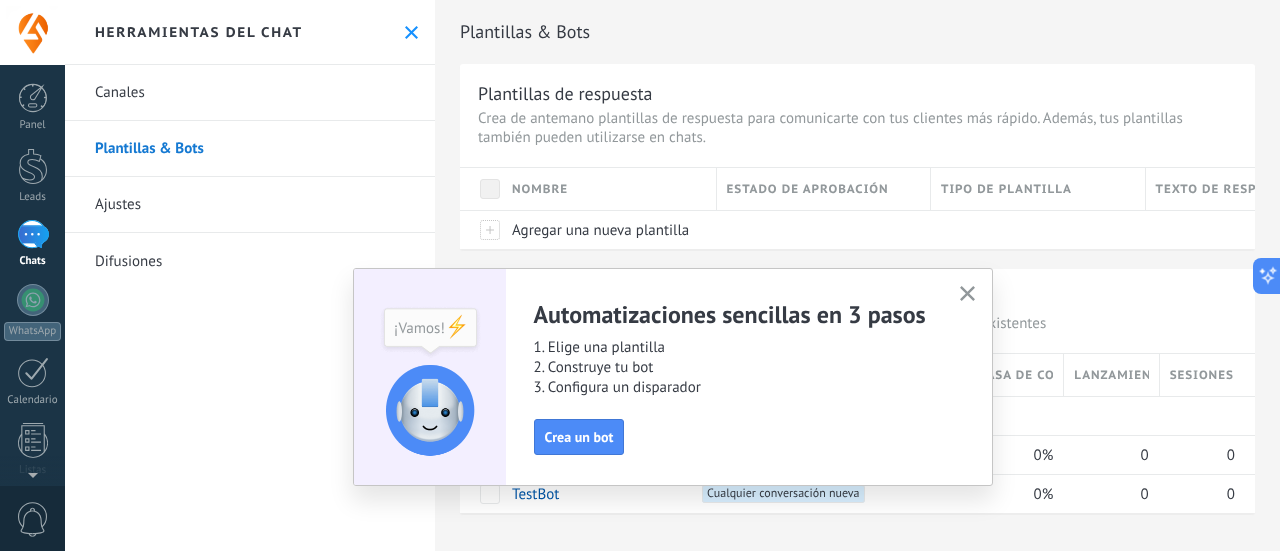 click at bounding box center [967, 293] 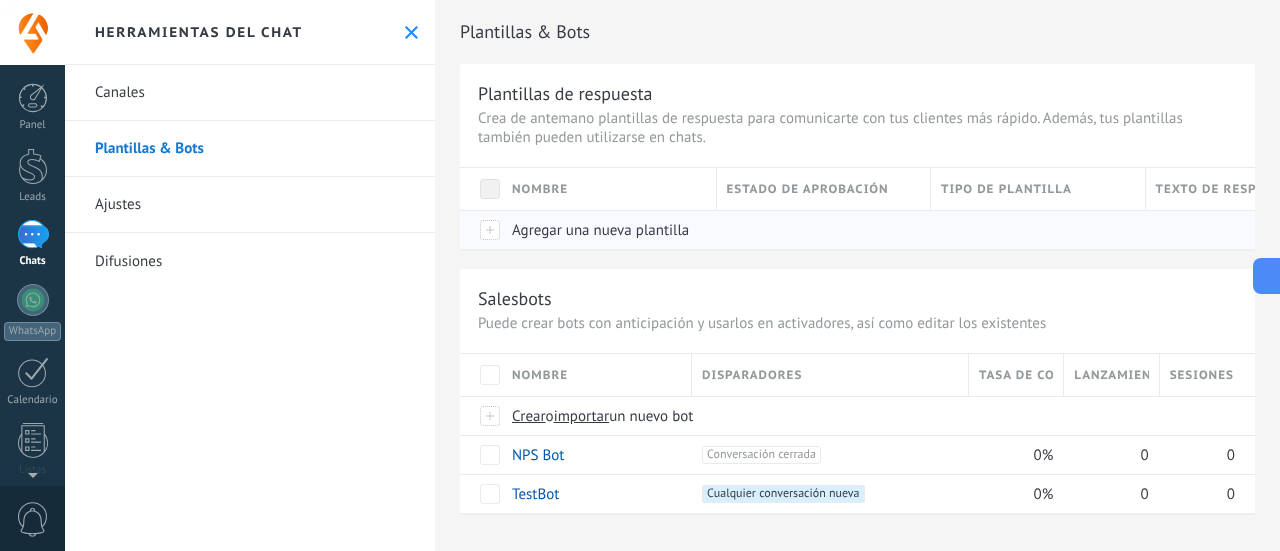 click on "Agregar una nueva plantilla" at bounding box center (604, 230) 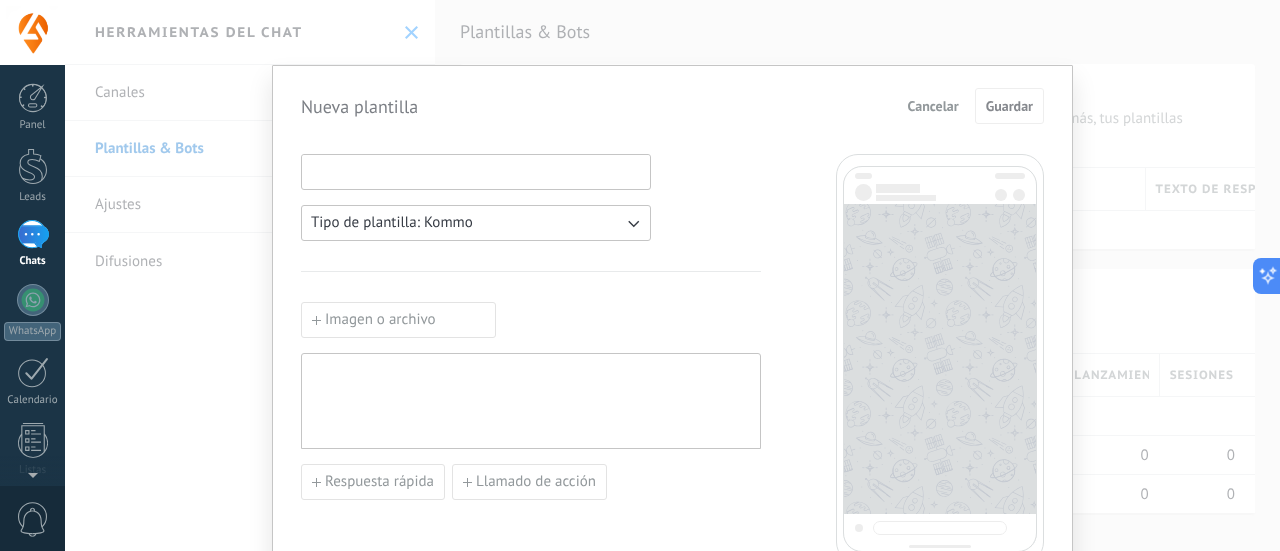 click at bounding box center [476, 171] 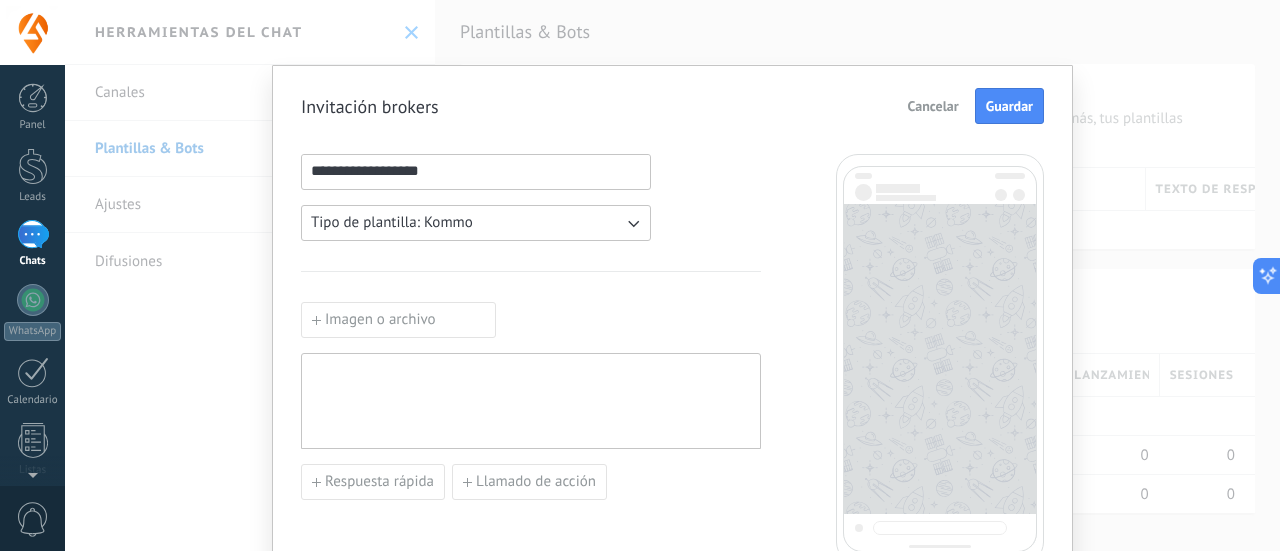 type on "**********" 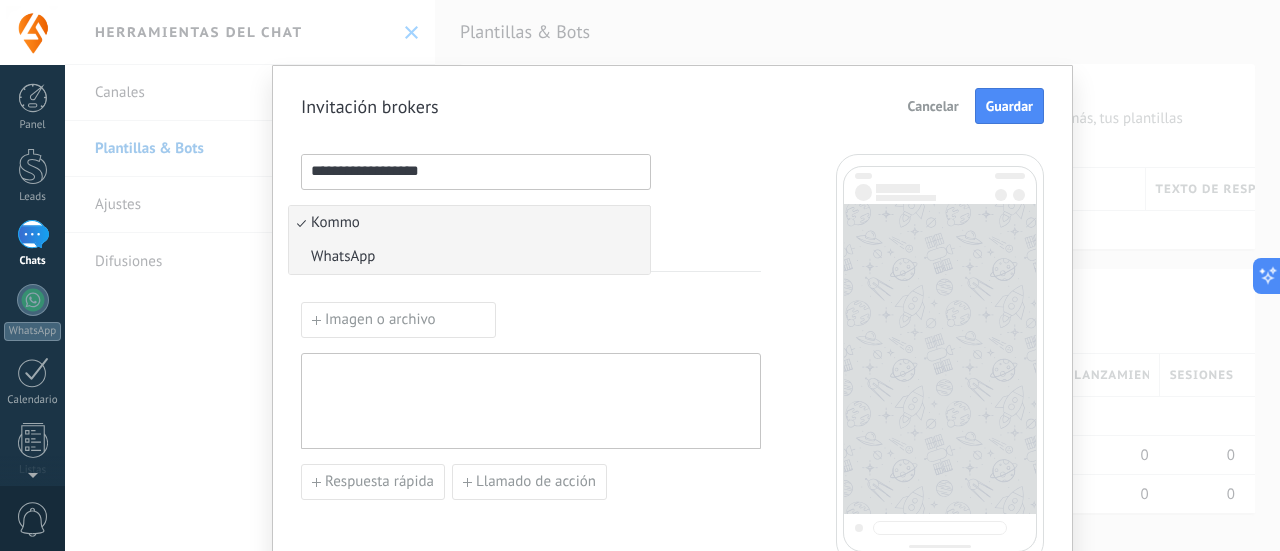 click on "WhatsApp" at bounding box center (469, 257) 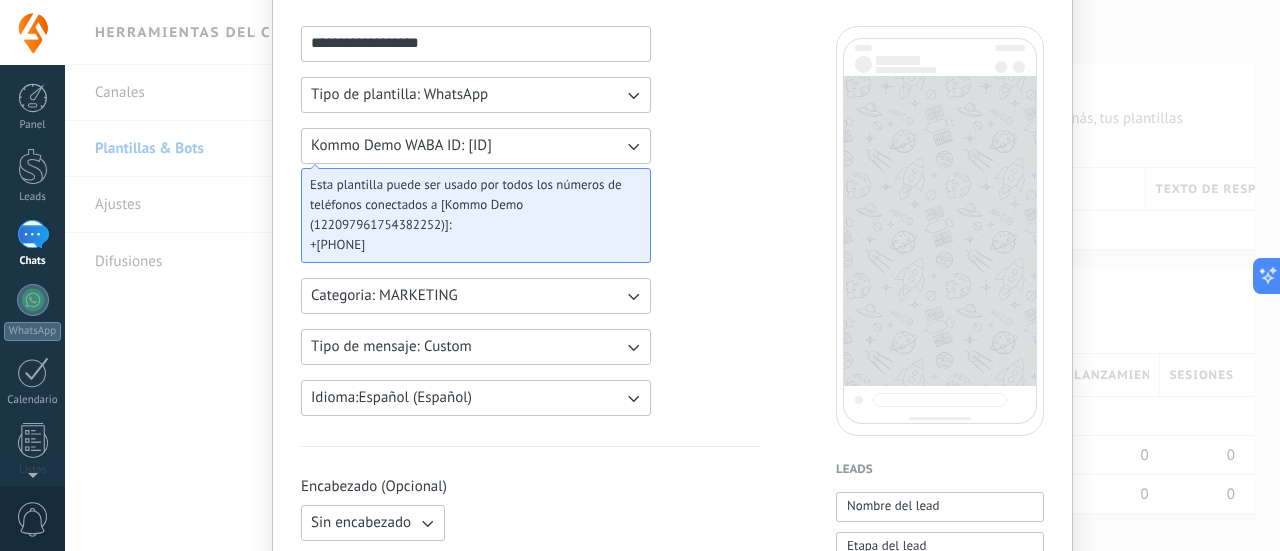 scroll, scrollTop: 129, scrollLeft: 0, axis: vertical 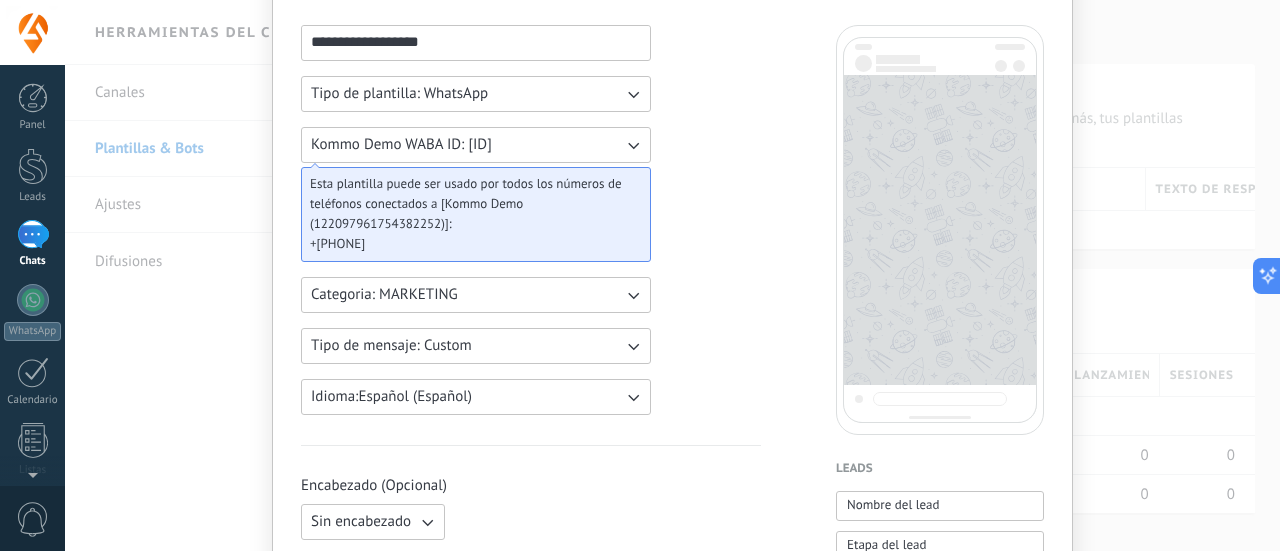click on "Categoria: MARKETING" at bounding box center [476, 94] 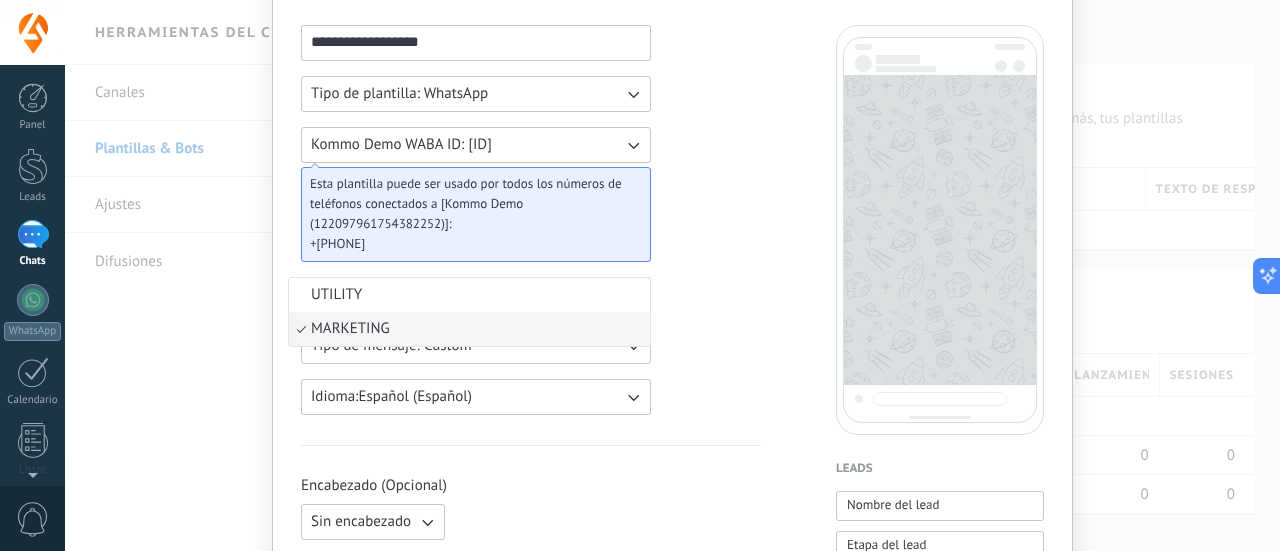 click on "UTILITY" at bounding box center (469, 295) 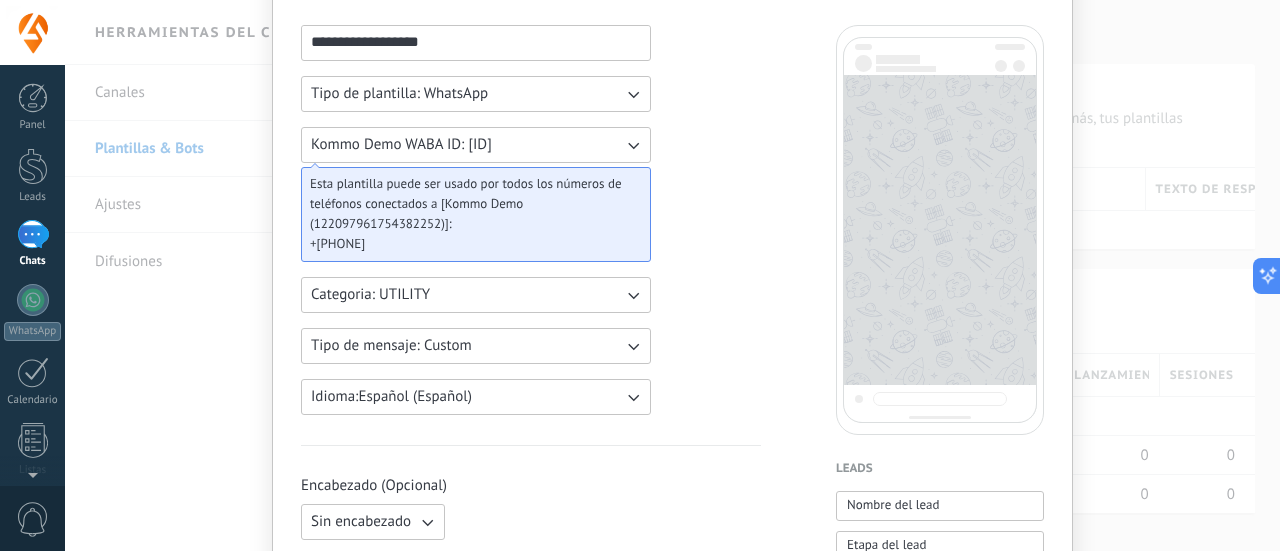 click on "Tipo de mensaje: Custom" at bounding box center [476, 94] 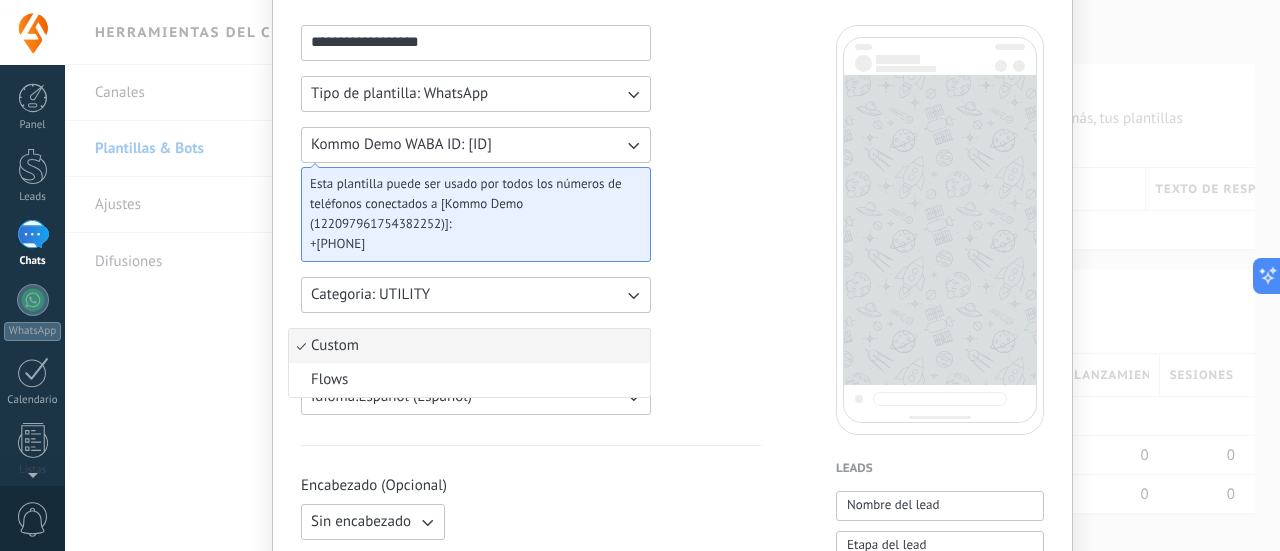 click on "Custom" at bounding box center [469, 346] 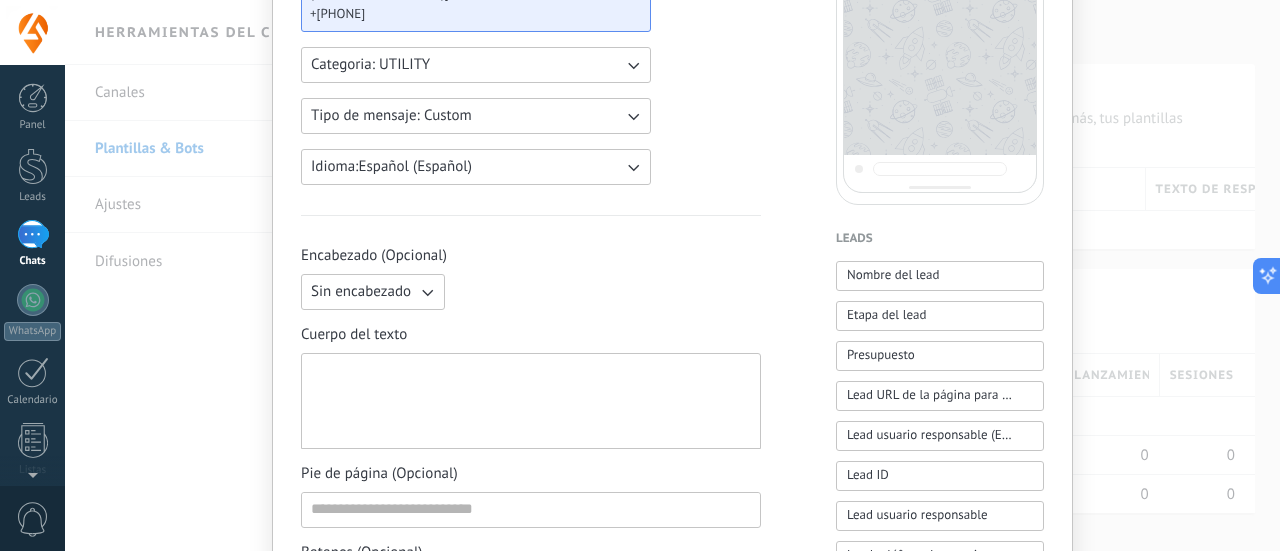 scroll, scrollTop: 372, scrollLeft: 0, axis: vertical 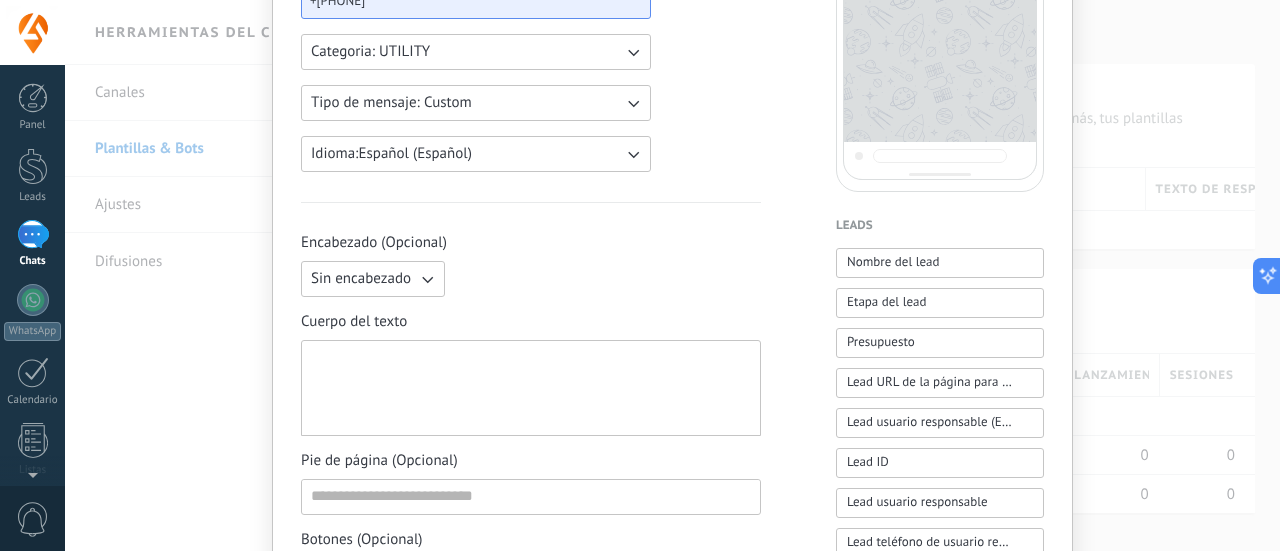 click on "Sin encabezado" at bounding box center [361, 279] 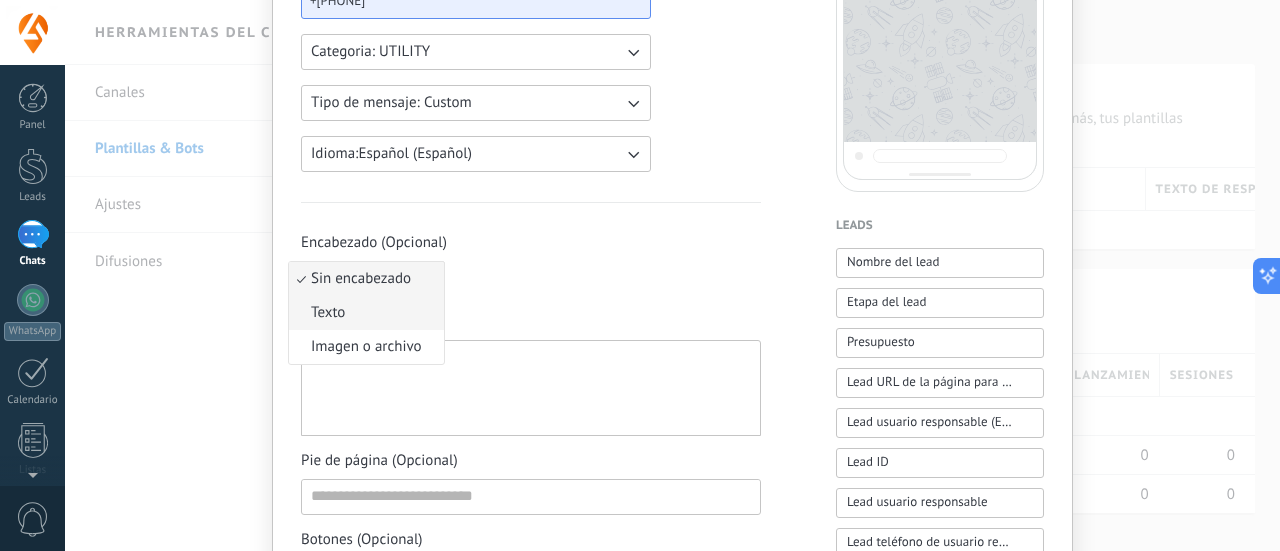 click on "Texto" at bounding box center [366, 313] 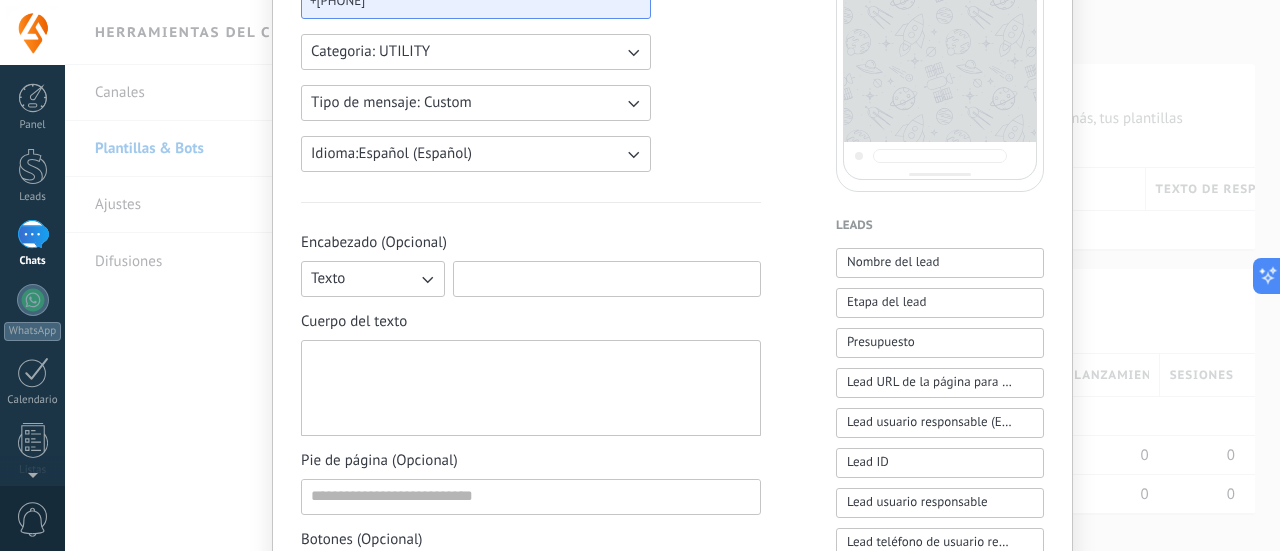click at bounding box center (607, 278) 